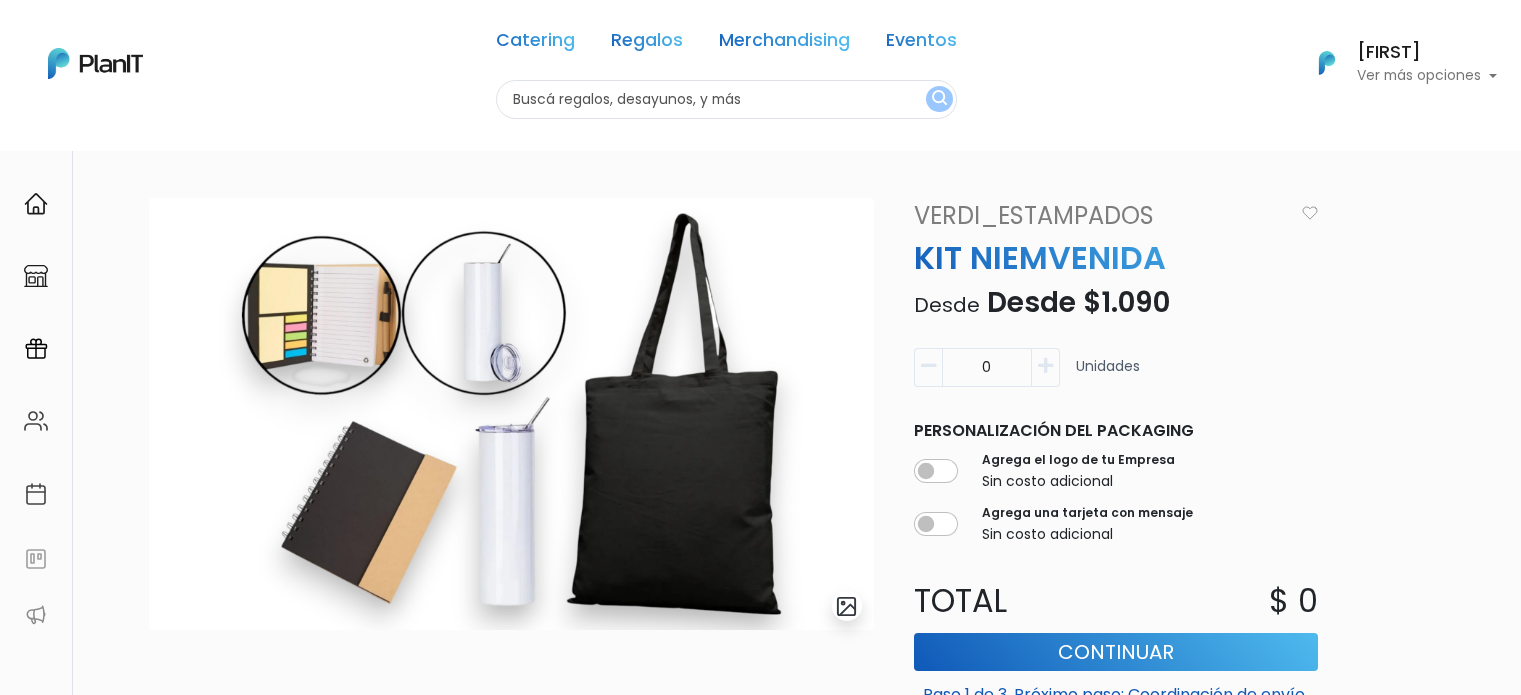 scroll, scrollTop: 0, scrollLeft: 0, axis: both 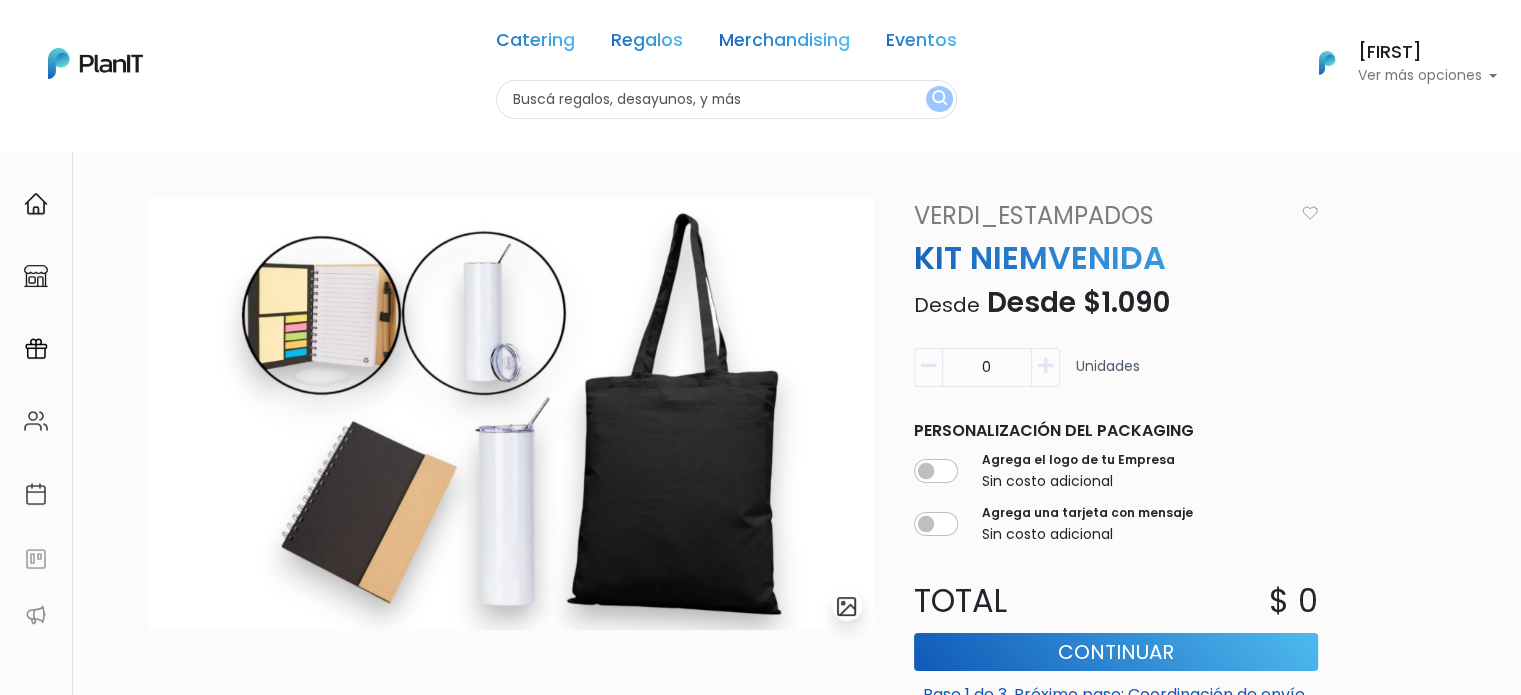 click on "slide  1   of 1
Descripción
Incluye:
* Tote Bag (Algodón)
* Vaso Térmico
* Libreta + Lapicera y Post-it
Todo Personalizado
Indicá debajo si deseas incluir el logo de tu Empresa y/o una tarjeta con un mensaje personalizado.
En el próximo paso podrás adjuntar ambas cosas, y si todavía no los tienes, podrás hacerlo luego ingresando a "Mis Compras", y seleccionando la opción "Editar personalización".
VERDI_ESTAMPADOS
KIT NIEMVENIDA
Desde
$1.090
Descripción
Incluye:
* Tote Bag (Algodón)
0" at bounding box center (760, 710) 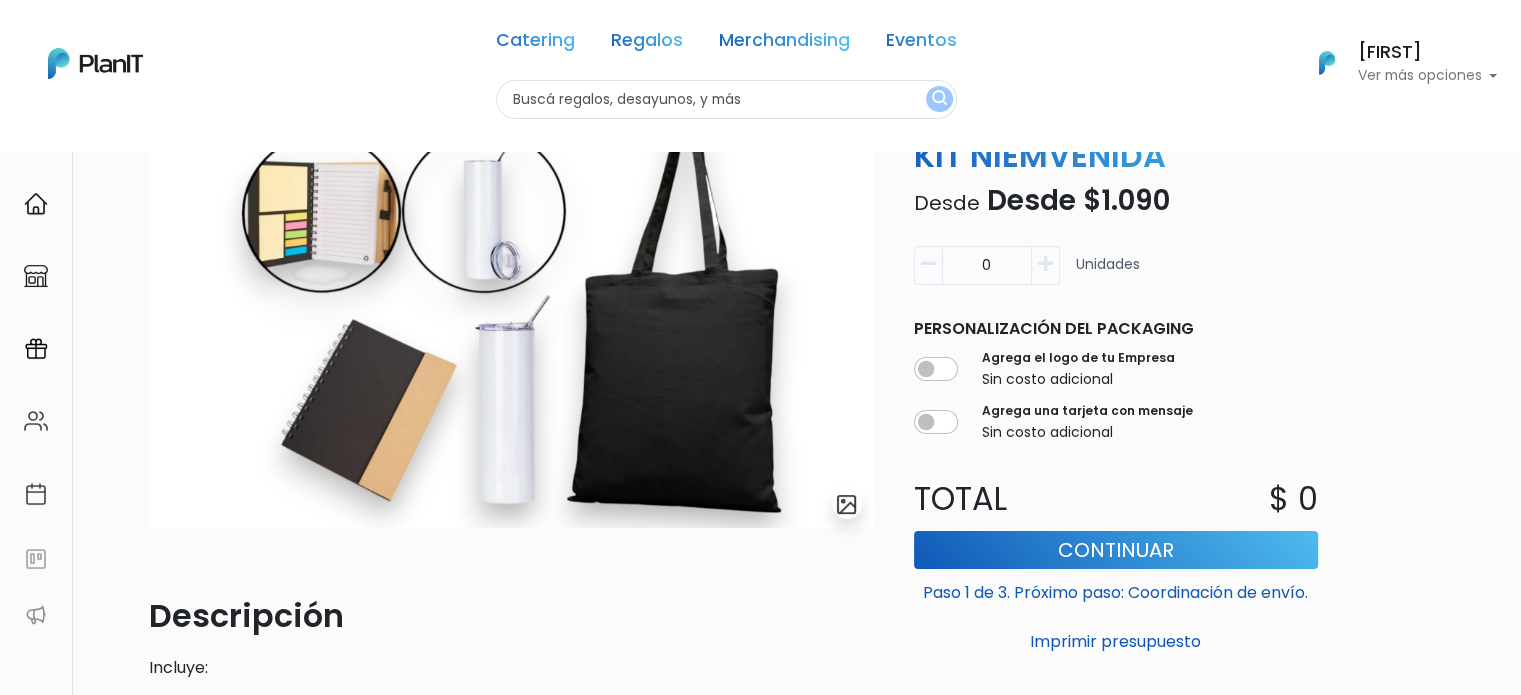 scroll, scrollTop: 99, scrollLeft: 0, axis: vertical 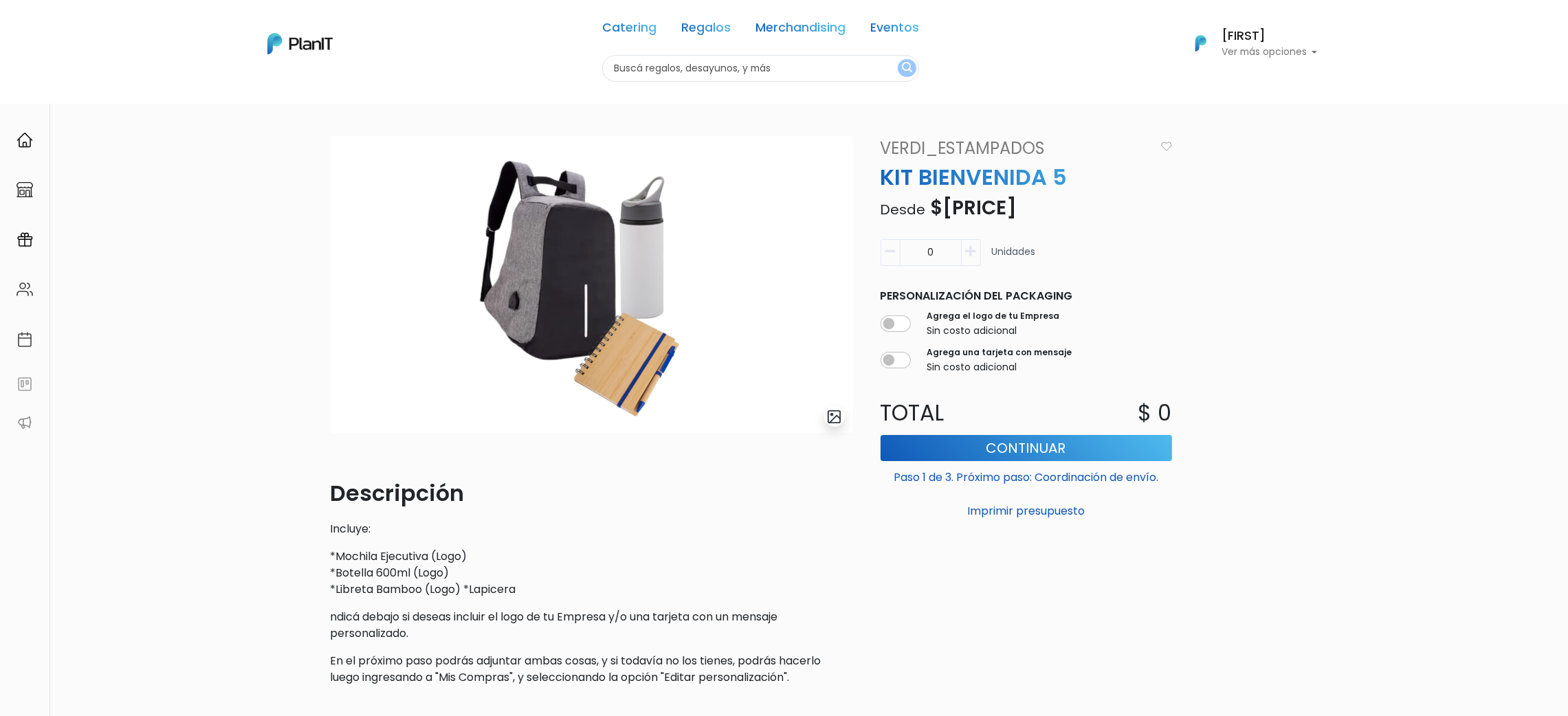drag, startPoint x: 1039, startPoint y: 2, endPoint x: 1006, endPoint y: 588, distance: 586.92845 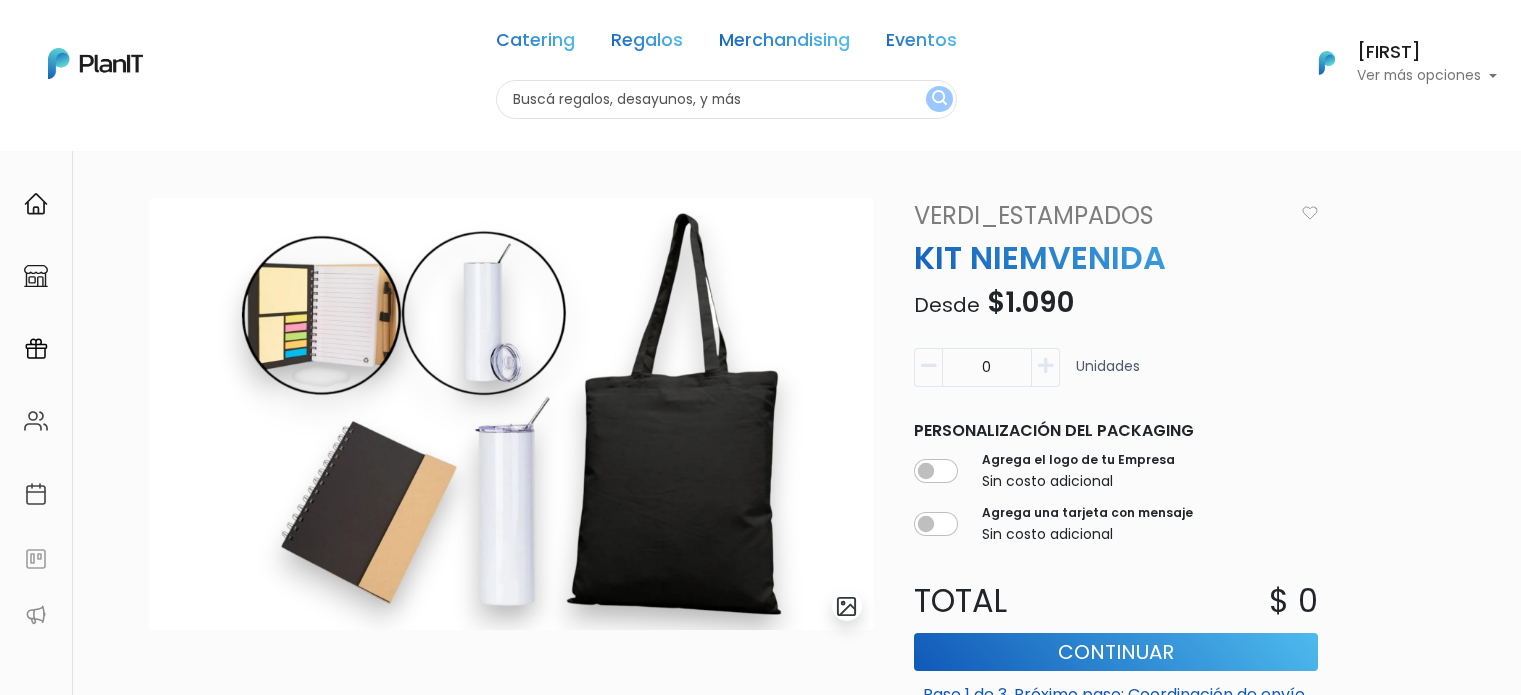 scroll, scrollTop: 0, scrollLeft: 0, axis: both 